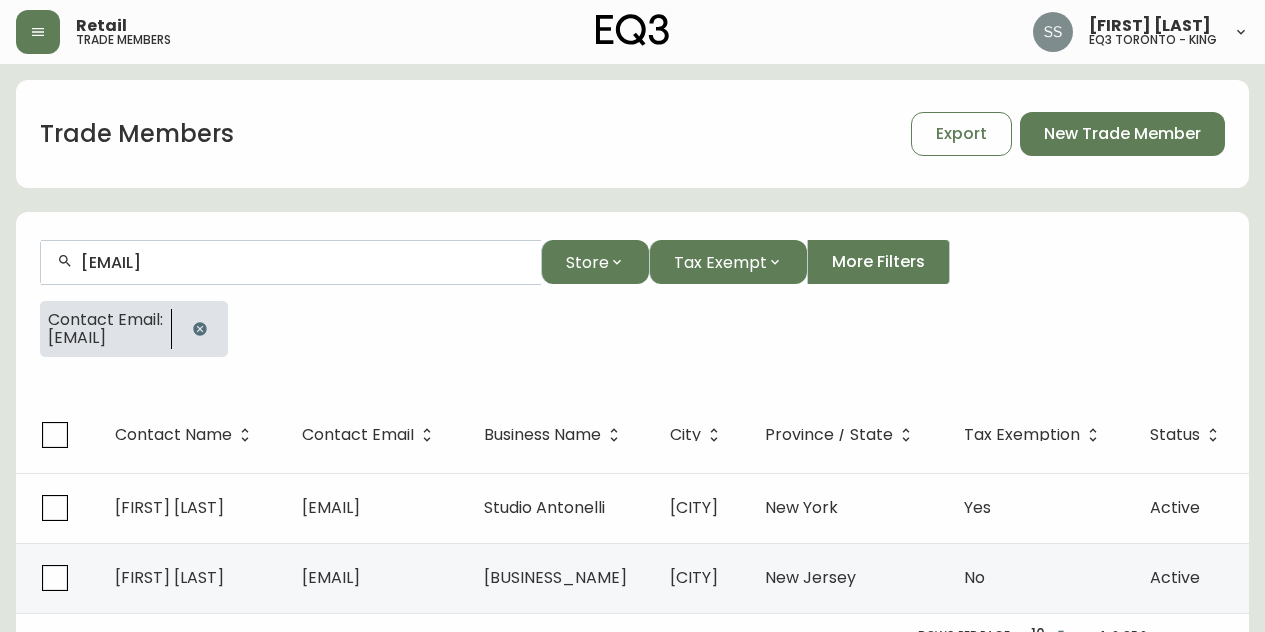 scroll, scrollTop: 24, scrollLeft: 0, axis: vertical 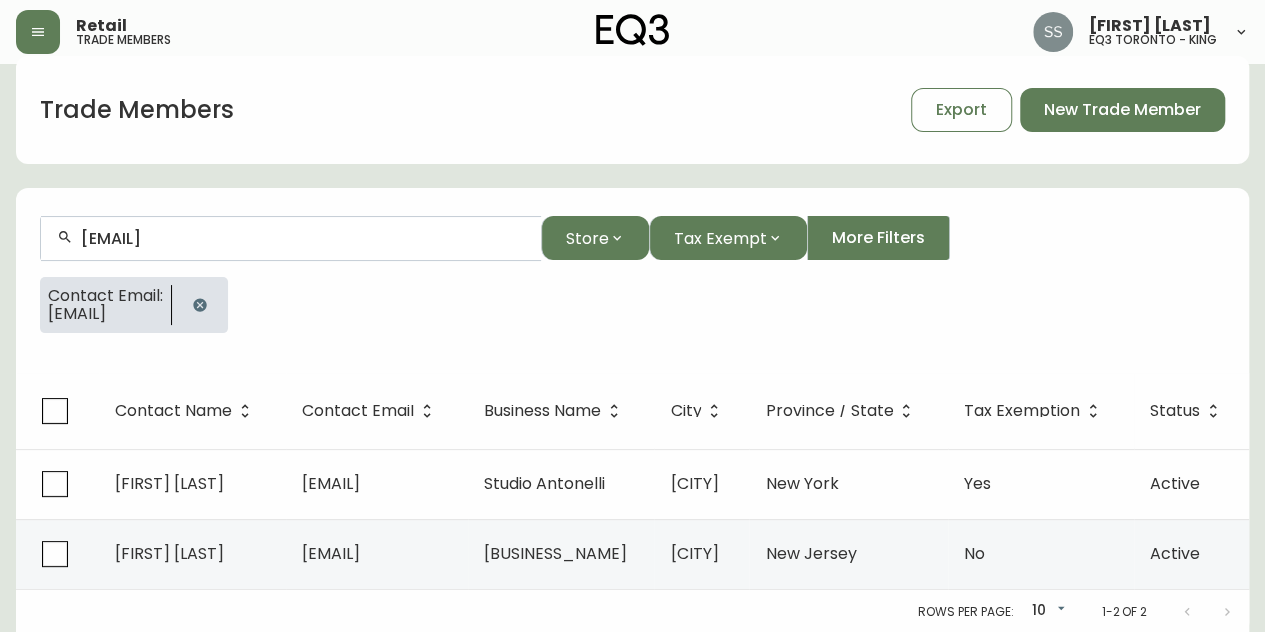 click 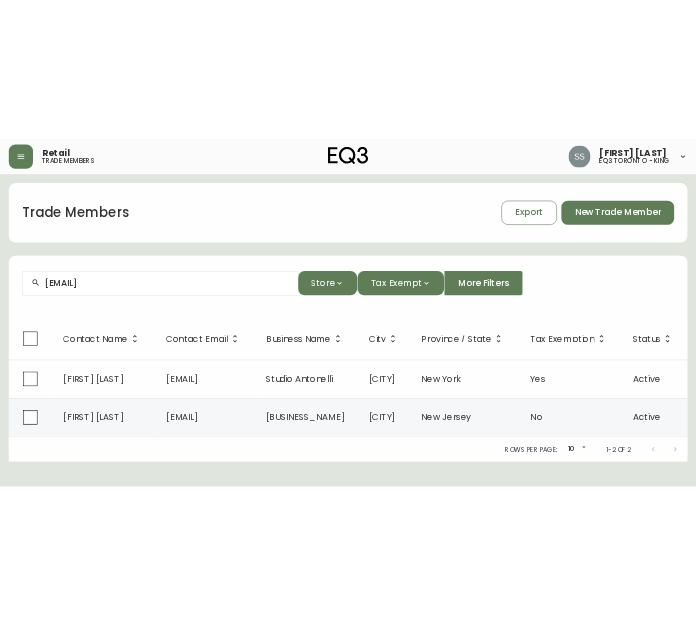 scroll, scrollTop: 0, scrollLeft: 0, axis: both 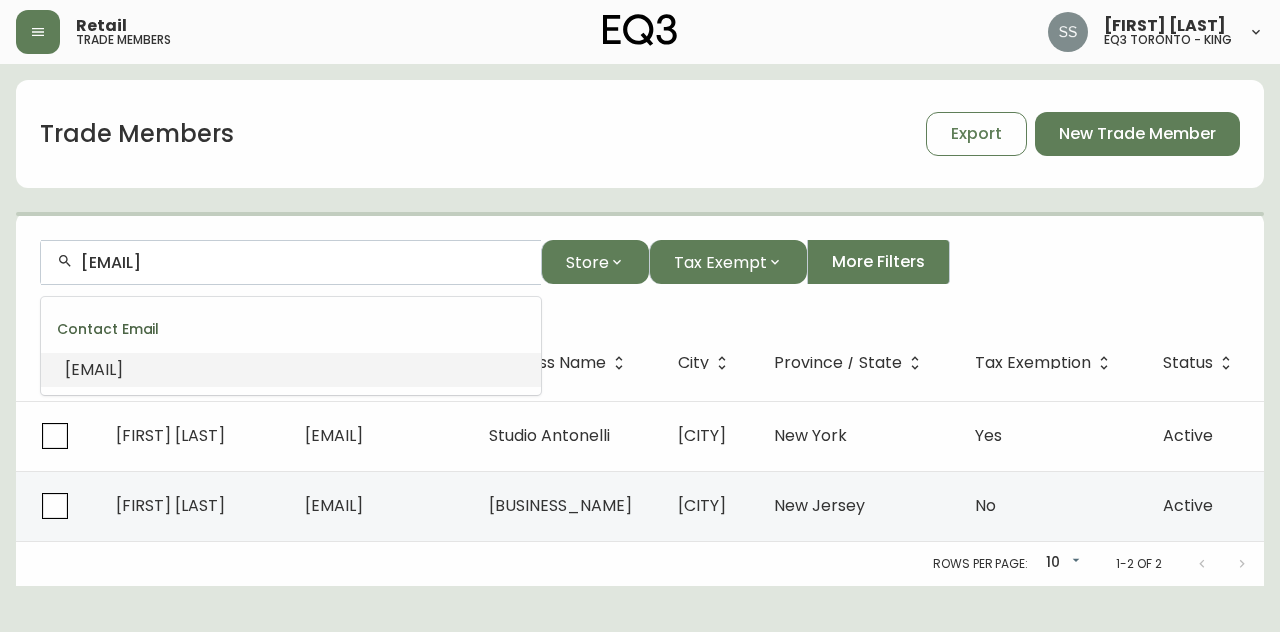 drag, startPoint x: 290, startPoint y: 259, endPoint x: 173, endPoint y: 255, distance: 117.06836 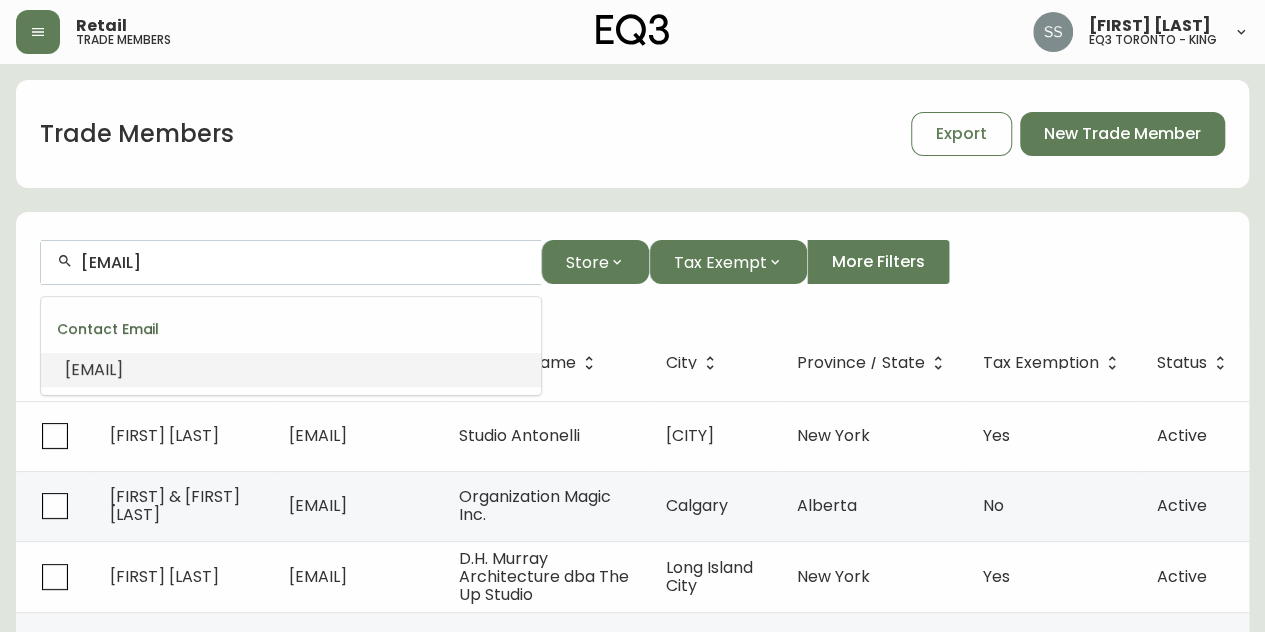 drag, startPoint x: 384, startPoint y: 259, endPoint x: 0, endPoint y: 255, distance: 384.02084 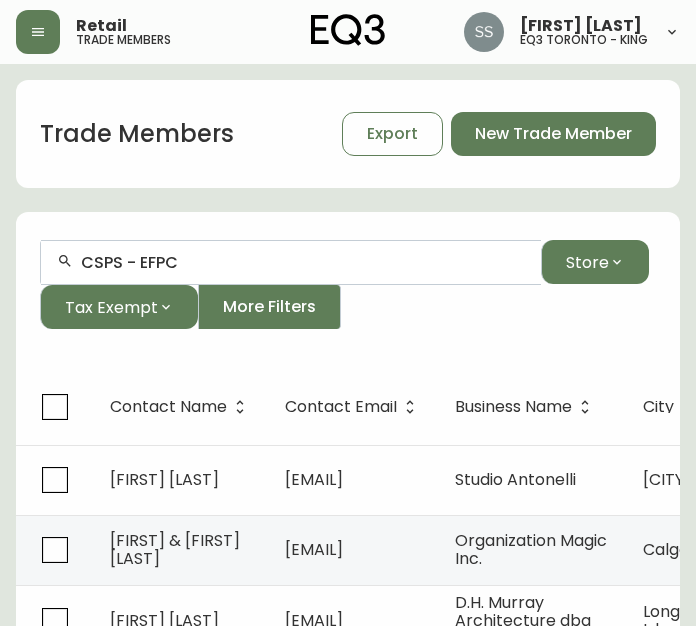 click on "Trade Members Export New Trade Member [EMAIL] Store Tax Exempt More Filters Contact Name Contact Email Business Name City Province / State Tax Exemption Status [FIRST] [LAST] [EMAIL] [BUSINESS_NAME] [CITY] [STATE] Yes Active [FIRST] & [FIRST] [LAST] [EMAIL] [BUSINESS_NAME] [CITY] [STATE] No Active [FIRST] [LAST] [EMAIL] [BUSINESS_NAME] [CITY] [STATE] Yes Active [FIRST] [LAST] [EMAIL] [BUSINESS_NAME] [CITY] [STATE] No Active [FIRST] [LAST] [EMAIL] [BUSINESS_NAME] [CITY] [STATE] No Active [FIRST] [LAST] [EMAIL] [BUSINESS_NAME] [CITY] [STATE] No Active [FIRST] [LAST] [EMAIL] [BUSINESS_NAME] [STATE]" at bounding box center [348, 637] 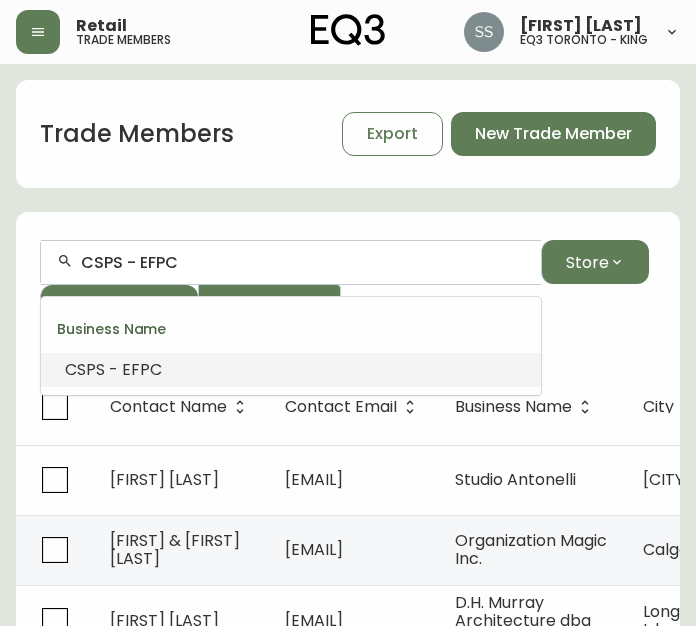 paste on "[FIRST] [LAST]" 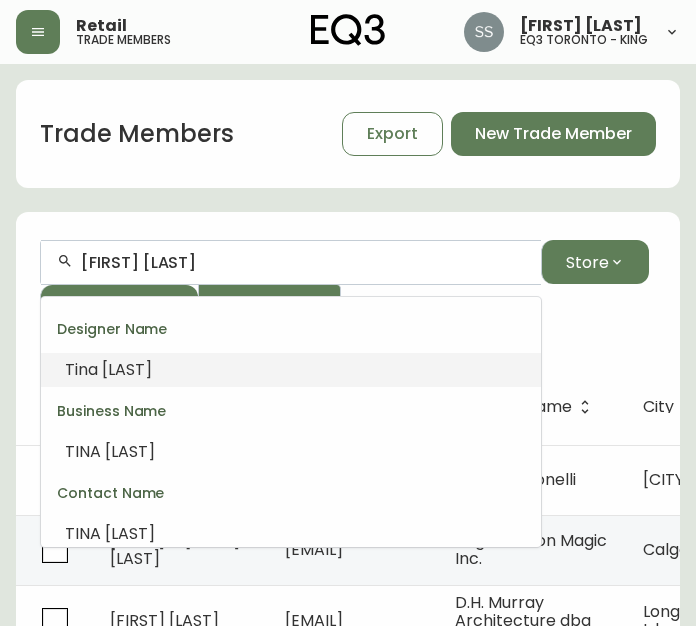 click on "[LAST]" at bounding box center (127, 369) 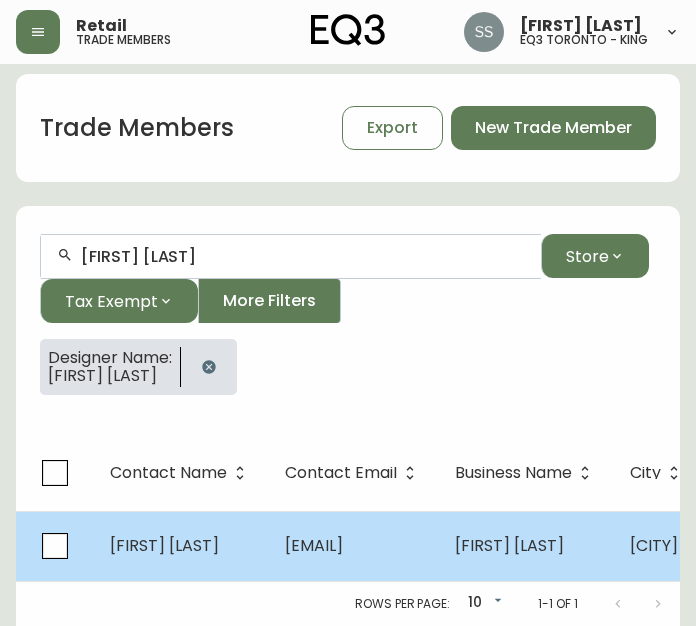 scroll, scrollTop: 20, scrollLeft: 0, axis: vertical 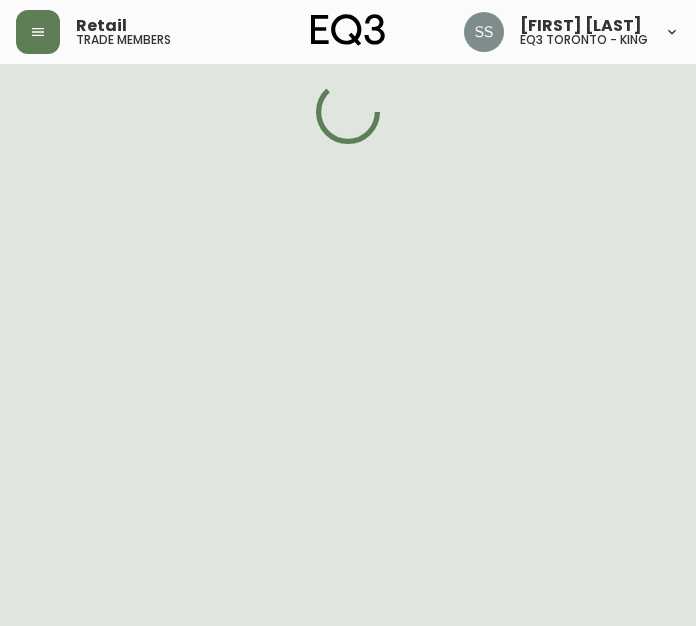 select on "ON" 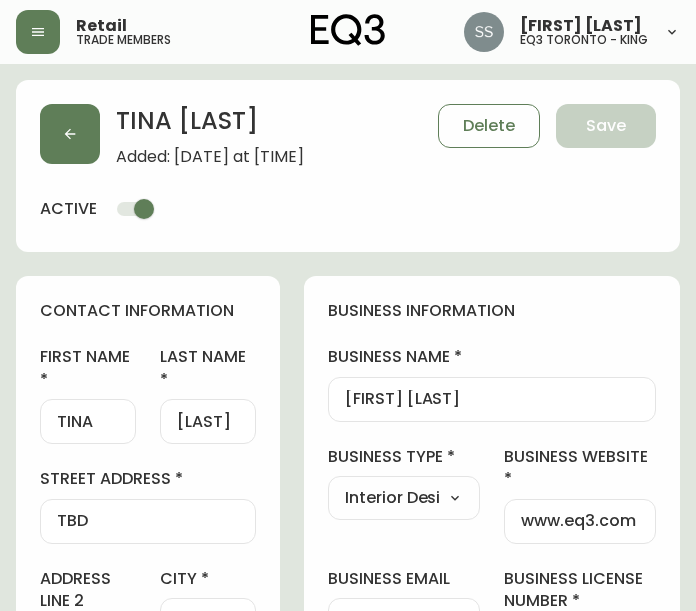 type on "EQ3 Ottawa" 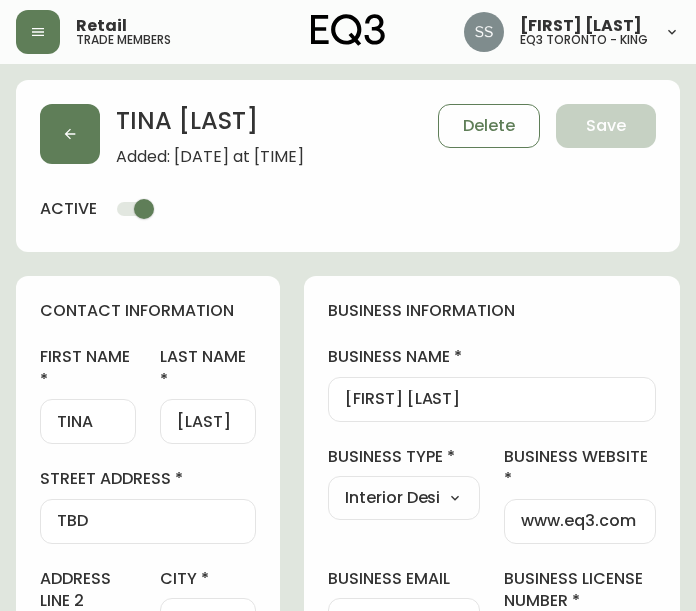 select on "[ID_NUMBER]" 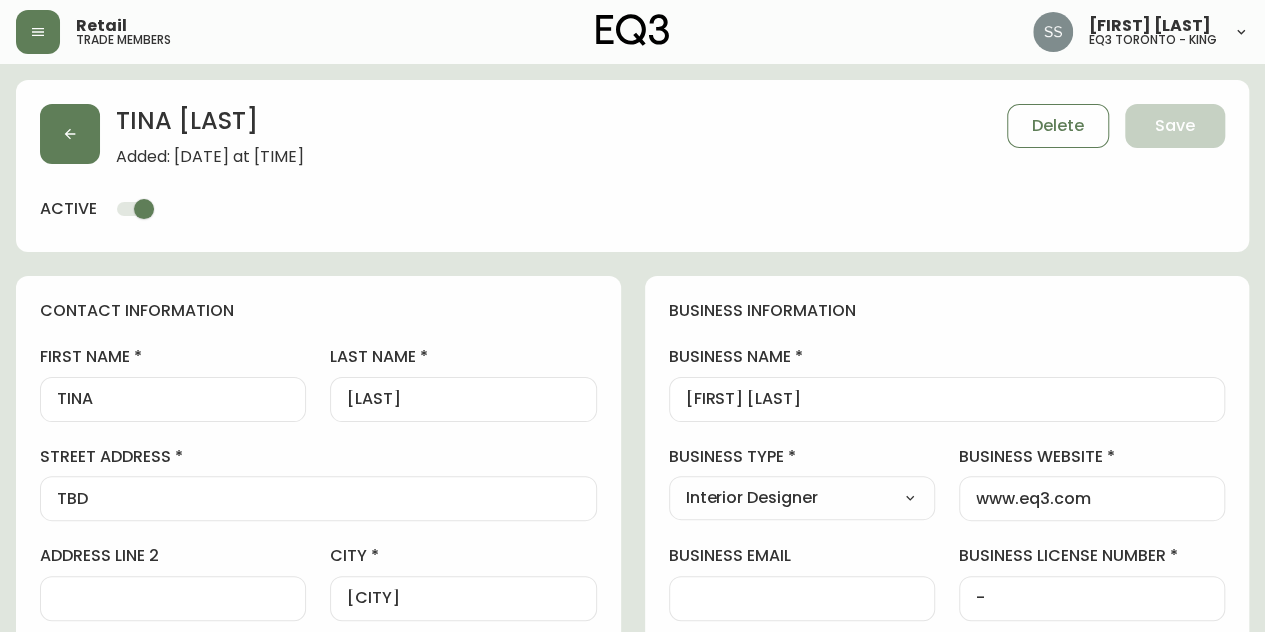 scroll, scrollTop: 200, scrollLeft: 0, axis: vertical 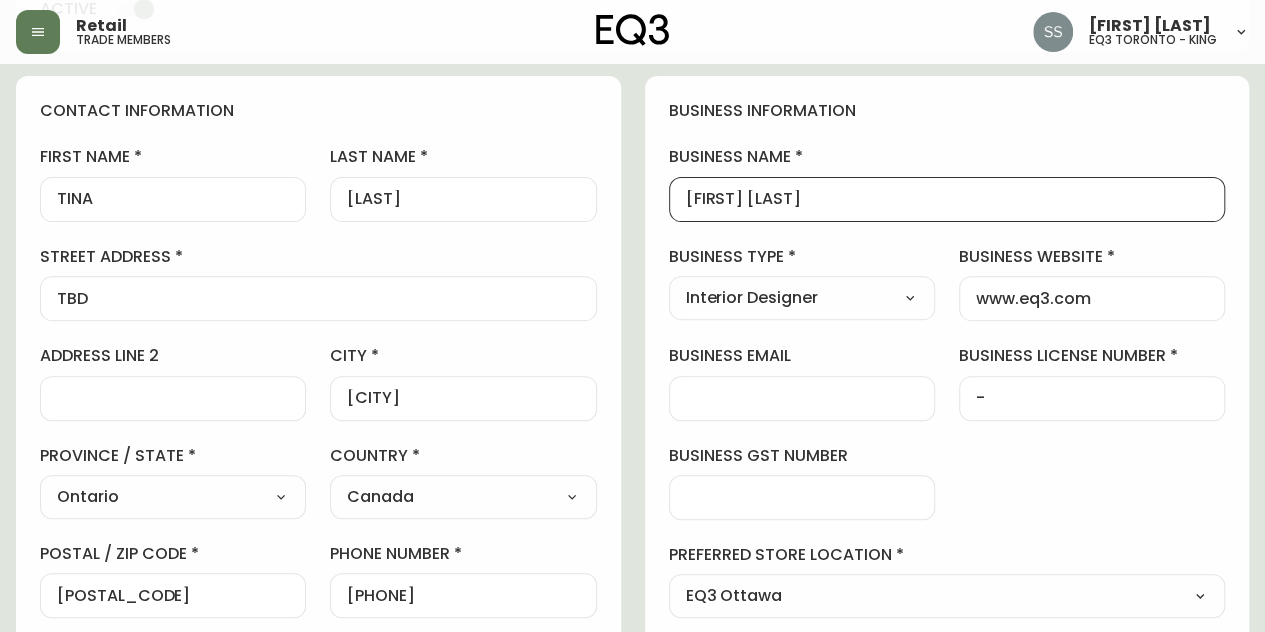 drag, startPoint x: 845, startPoint y: 200, endPoint x: 346, endPoint y: 219, distance: 499.3616 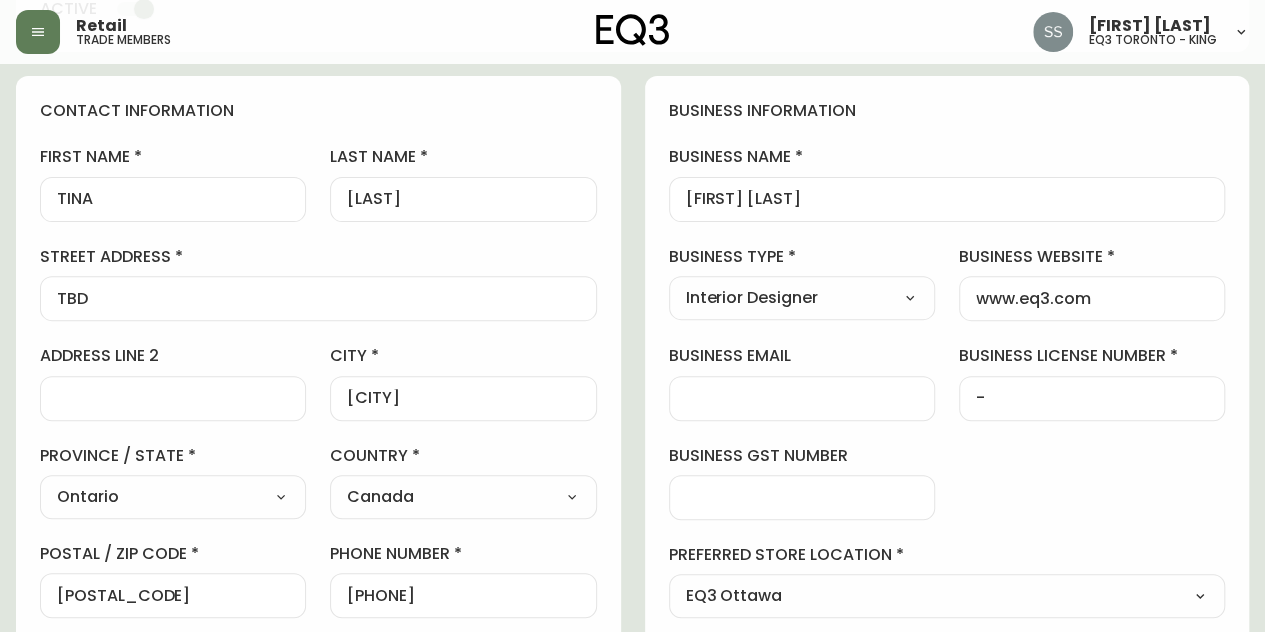 scroll, scrollTop: 0, scrollLeft: 0, axis: both 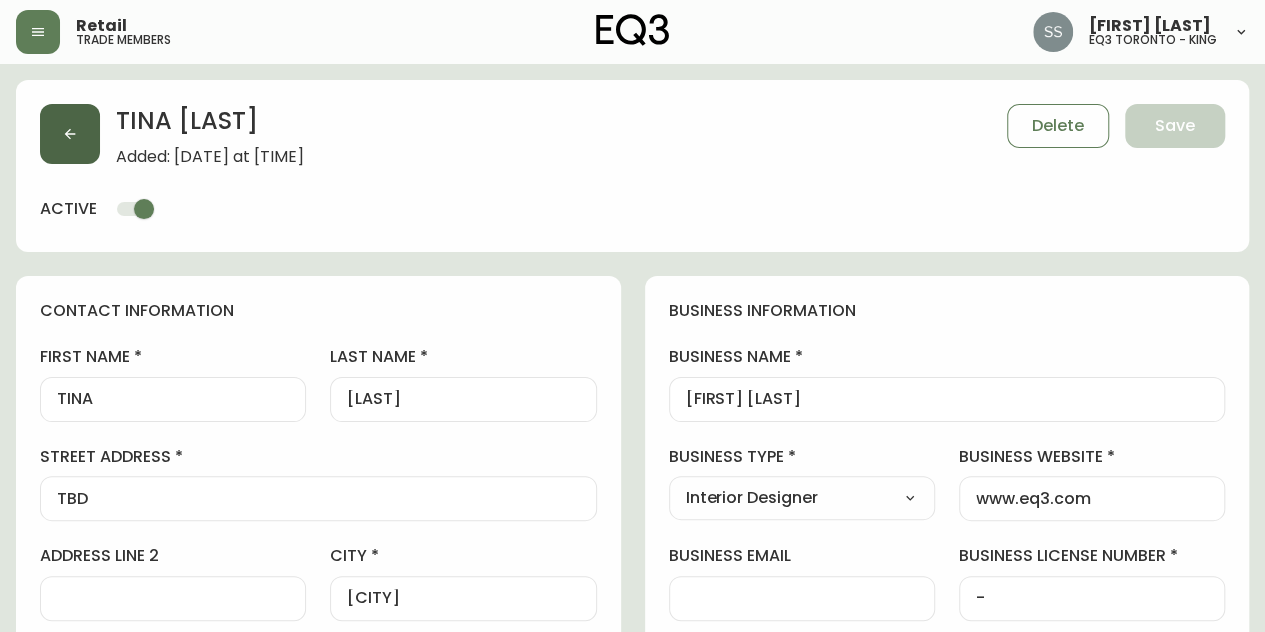 click 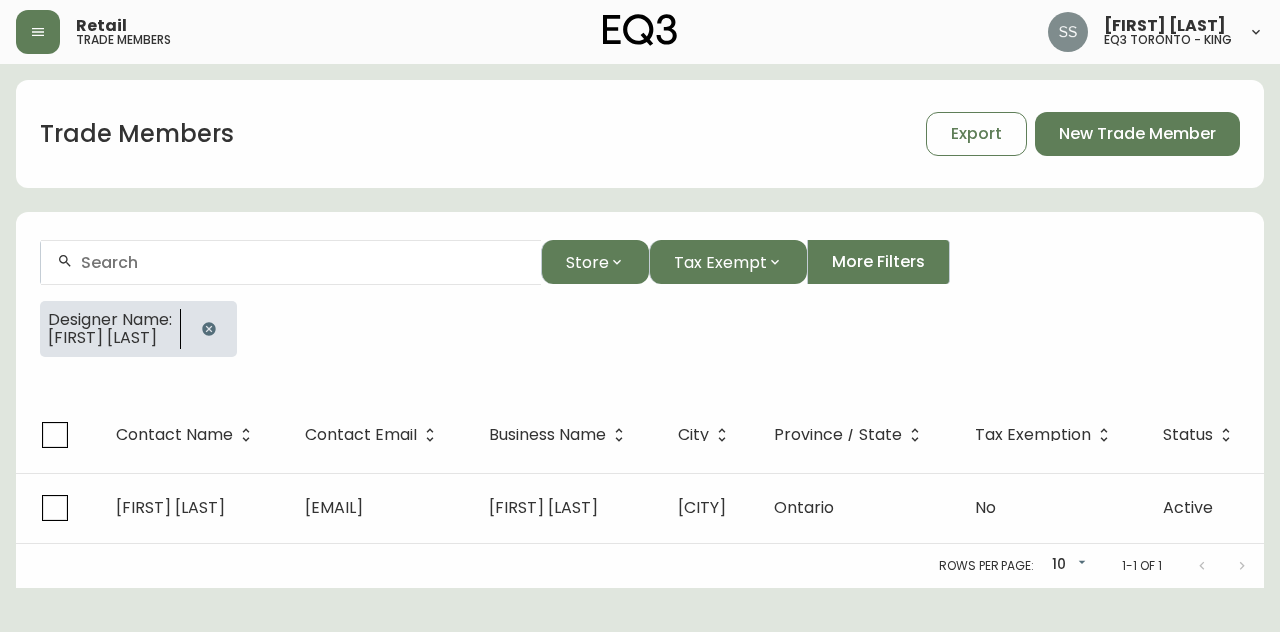 click 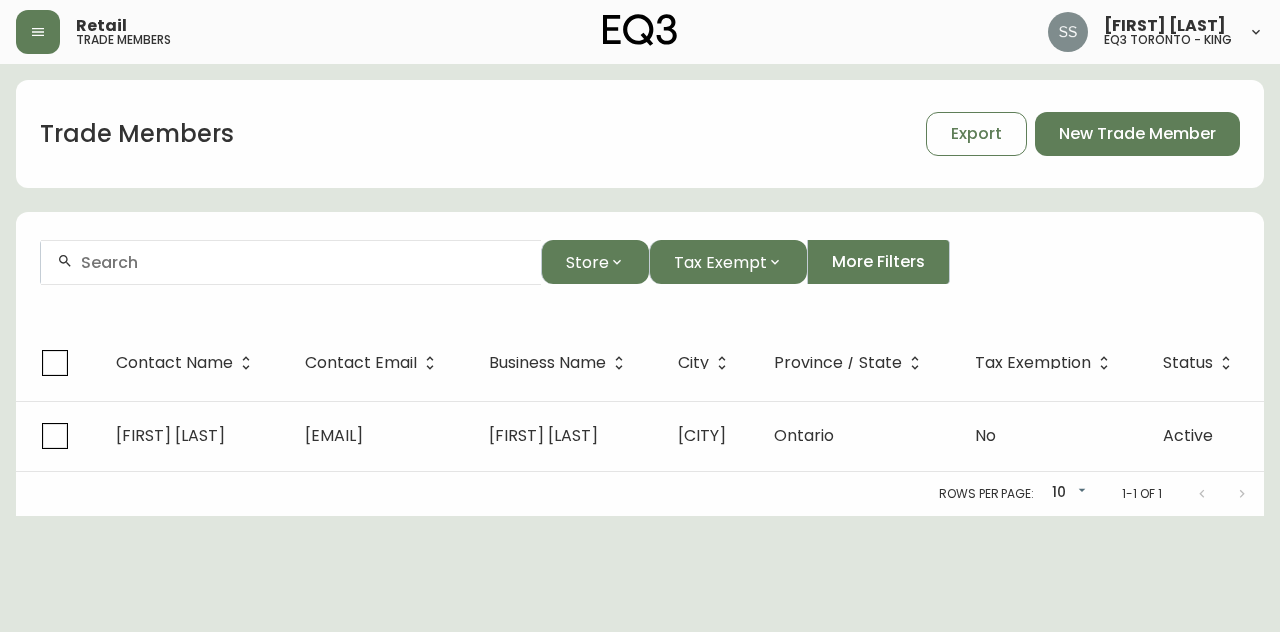 click at bounding box center [303, 262] 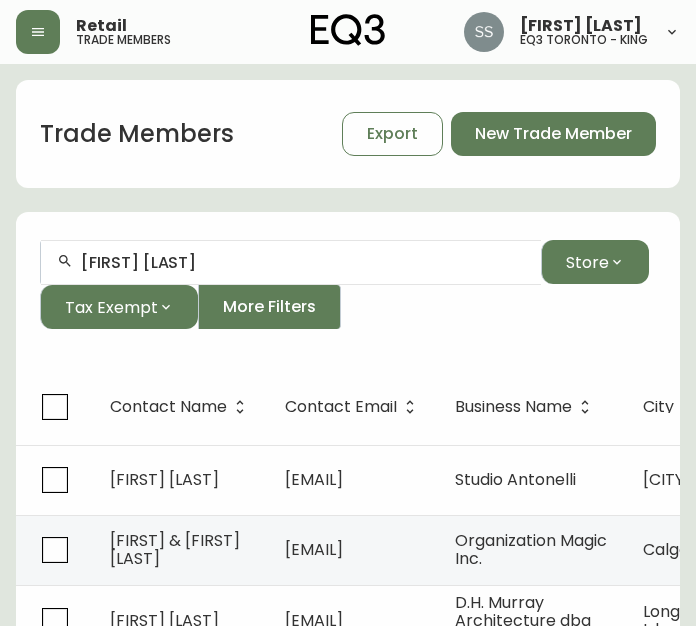 click on "[FIRST] [LAST]" at bounding box center [303, 262] 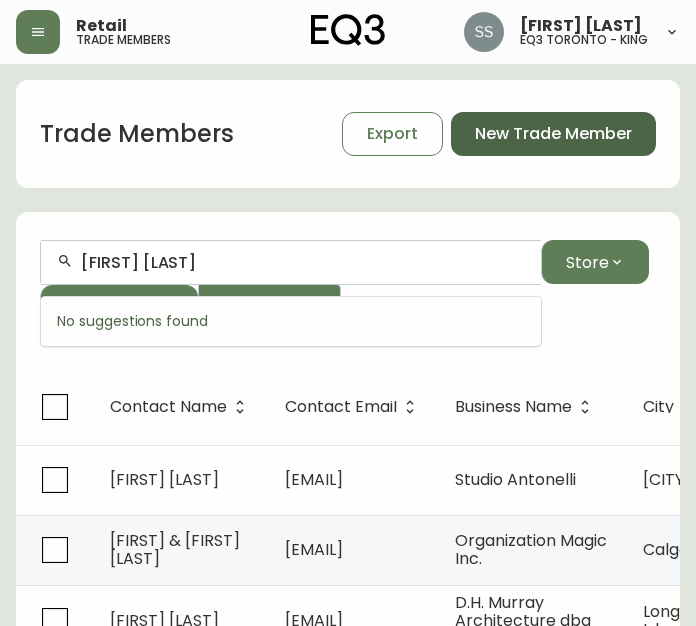 type on "s" 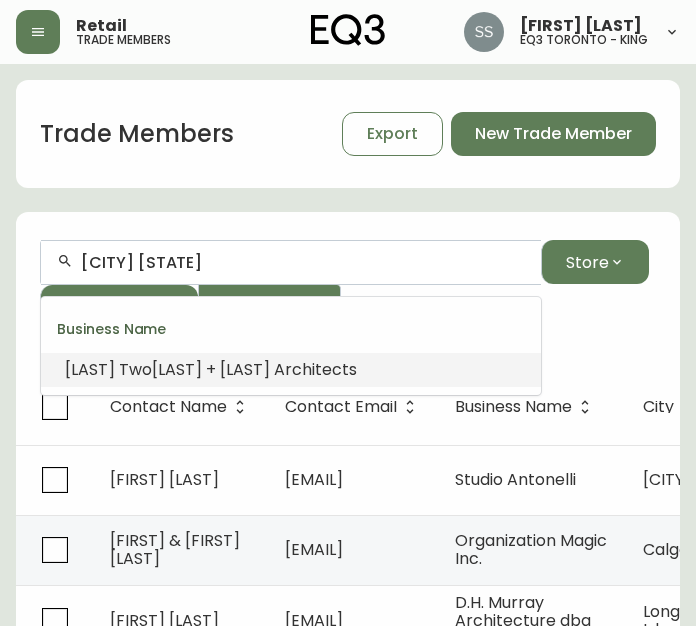 click on "[LAST] + [LAST] Architects" at bounding box center [254, 369] 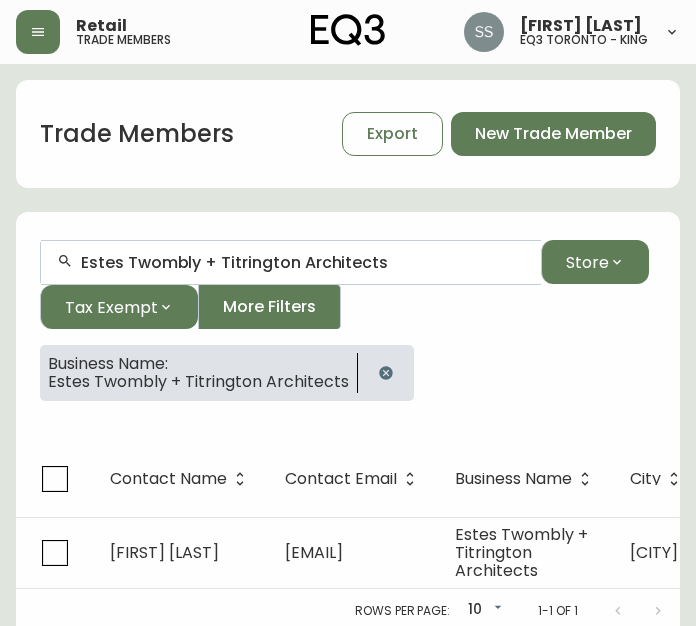 scroll, scrollTop: 20, scrollLeft: 0, axis: vertical 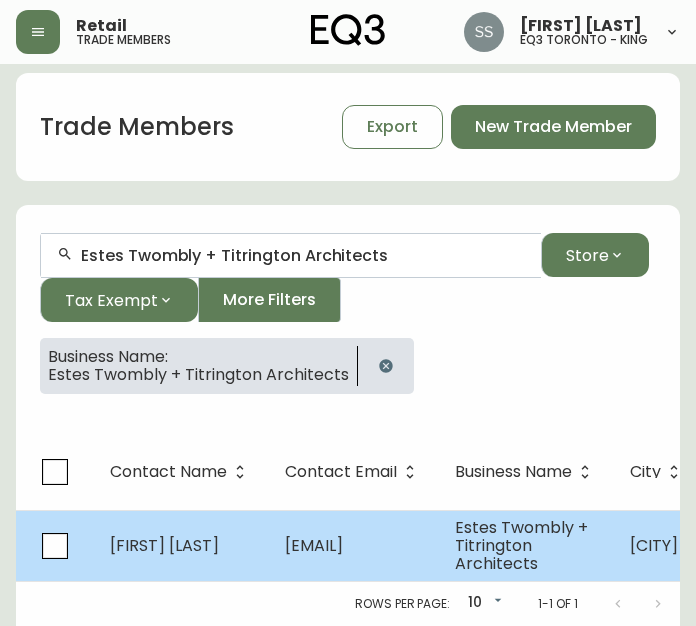 type on "Estes Twombly + Titrington Architects" 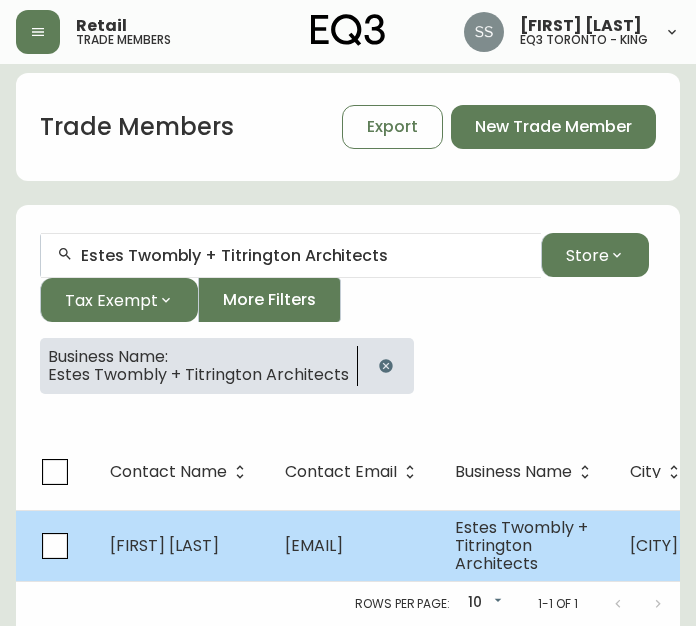 click on "[EMAIL]" at bounding box center (314, 545) 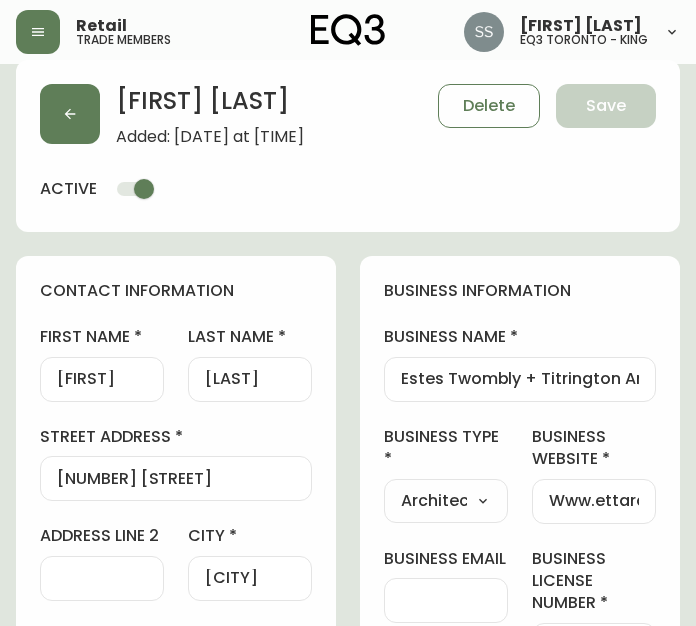 type on "EQ3 US Trade - Formally East" 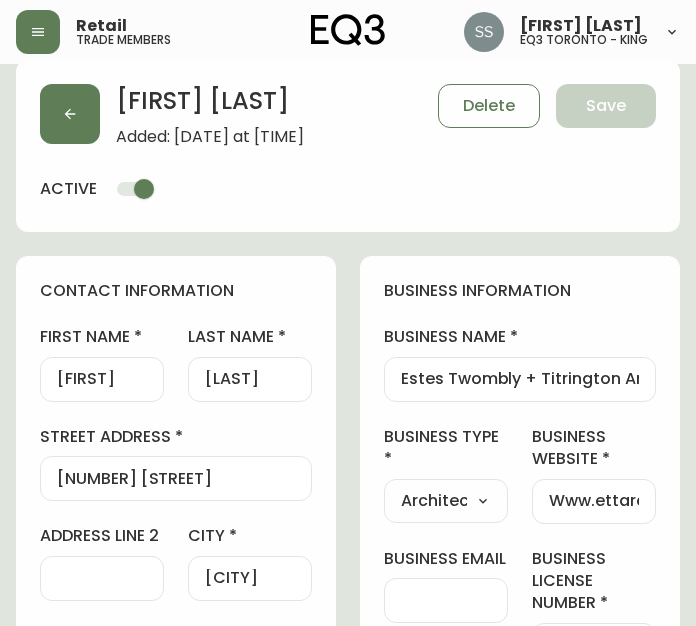 select on "[ID_NUMBER]" 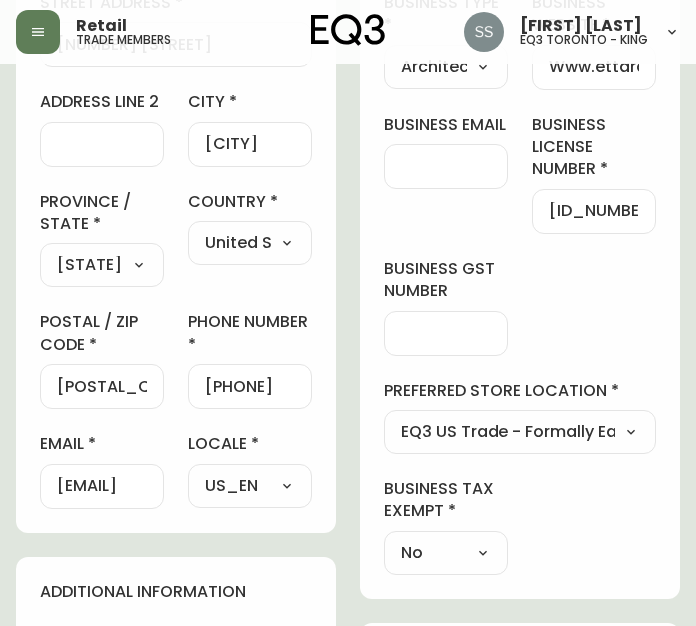 scroll, scrollTop: 520, scrollLeft: 0, axis: vertical 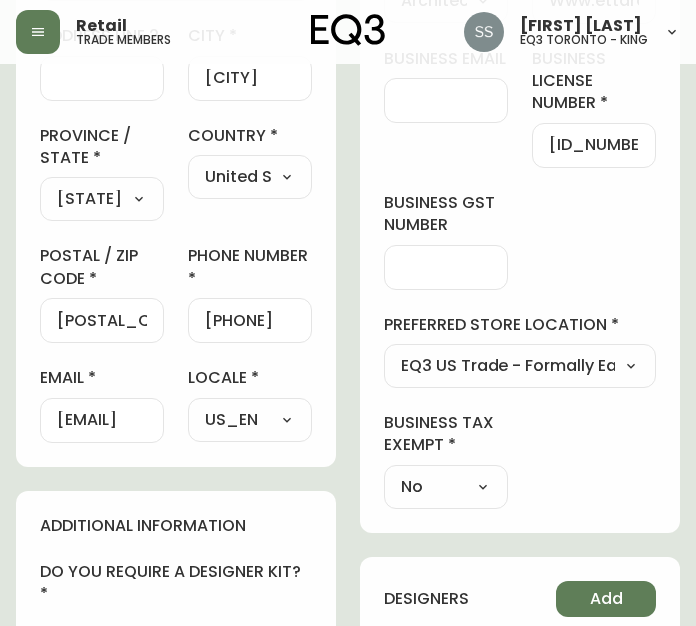 click on "[EMAIL]" at bounding box center (102, 420) 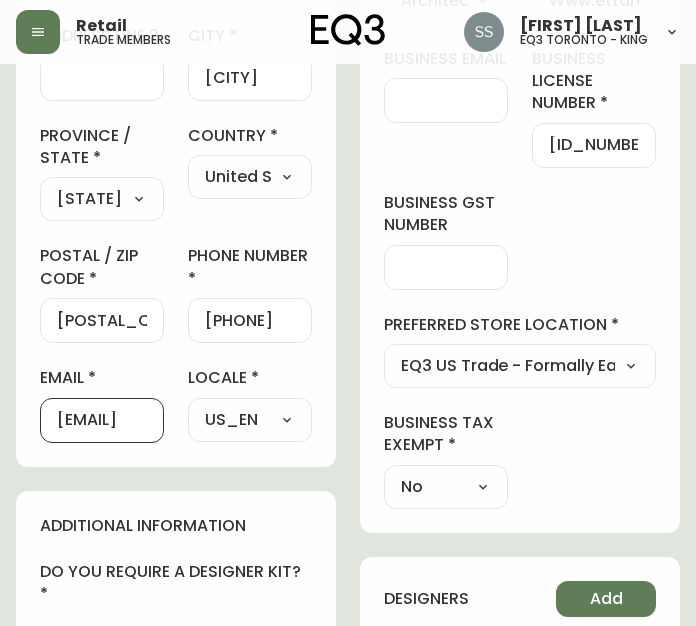 click on "[EMAIL]" at bounding box center [102, 420] 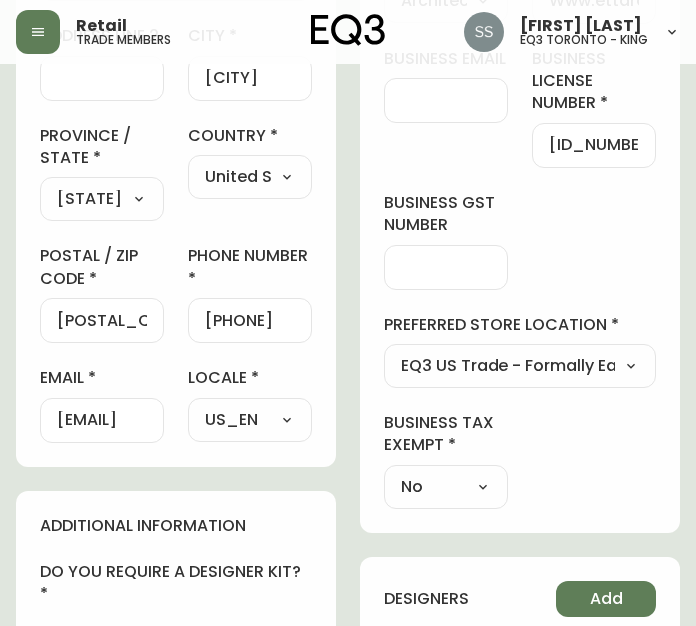 click on "contact information first name [FIRST] last name [LAST] street address [NUMBER] [STREET] address line 2 city [CITY] province / state [STATE] Select Alabama Alaska Arizona Arkansas California Colorado Connecticut District of Columbia Delaware Florida Georgia Hawaii Idaho Illinois Indiana Iowa Kansas Kentucky Louisiana Maine Maryland Massachusetts Michigan Minnesota Mississippi Missouri Montana Nebraska Nevada New Hampshire New Jersey New Mexico New York North Carolina North Dakota Ohio Oklahoma Oregon Pennsylvania Rhode Island South Carolina South Dakota Tennessee Texas Utah Vermont Virginia Washington West Virginia Wisconsin Wyoming American Samoa Guam Northern Mariana Islands Puerto Rico United States Minor Outlying Islands Virgin Islands country United States Select Canada United States postal / zip code [POSTAL_CODE] phone number [PHONE] email [EMAIL] locale US_EN Select CA_EN CA_FR US_EN" at bounding box center (176, 111) 